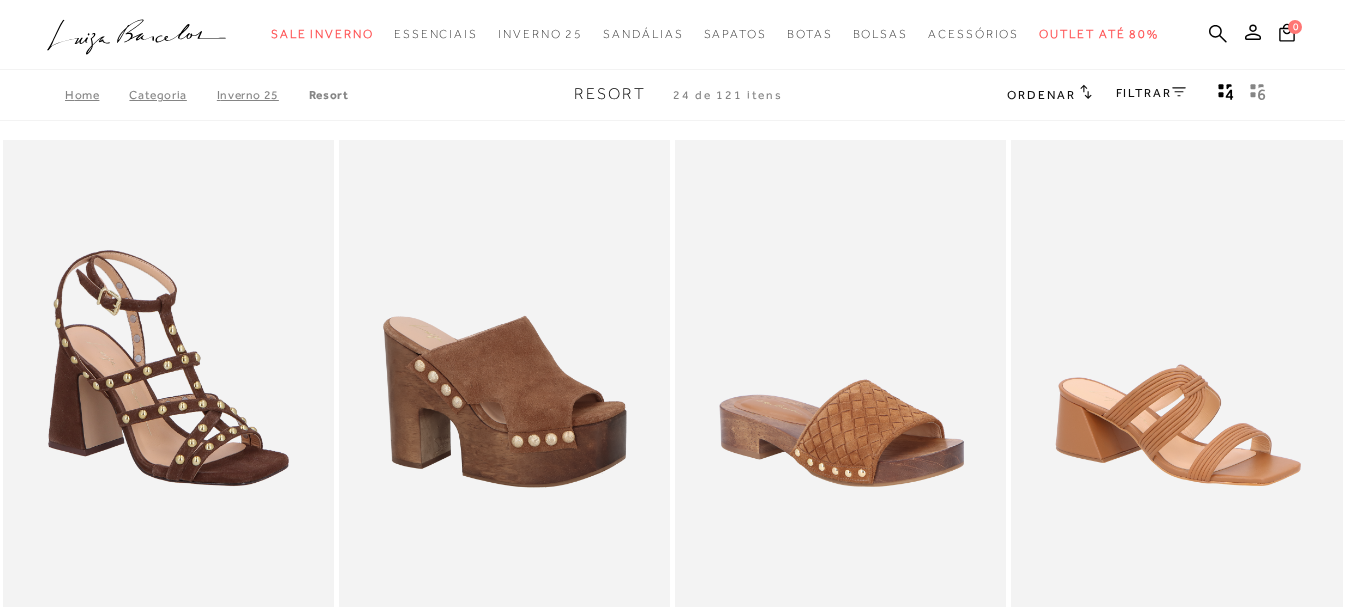 scroll, scrollTop: 0, scrollLeft: 0, axis: both 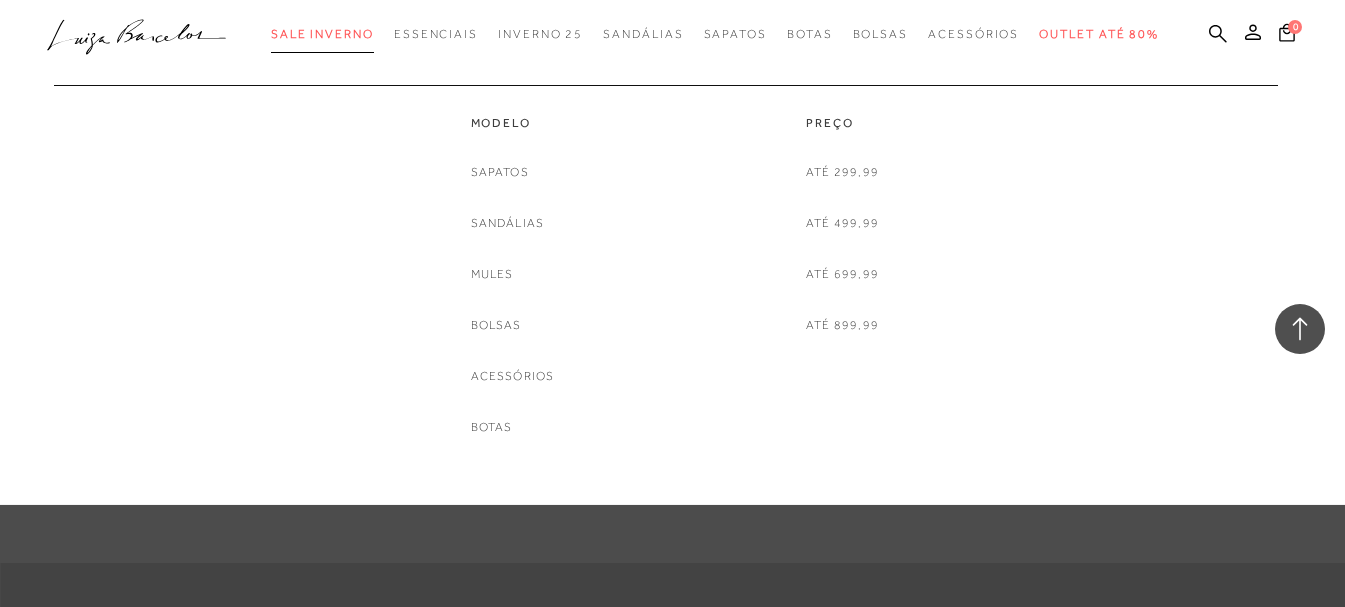 click on "Sale Inverno" at bounding box center (322, 34) 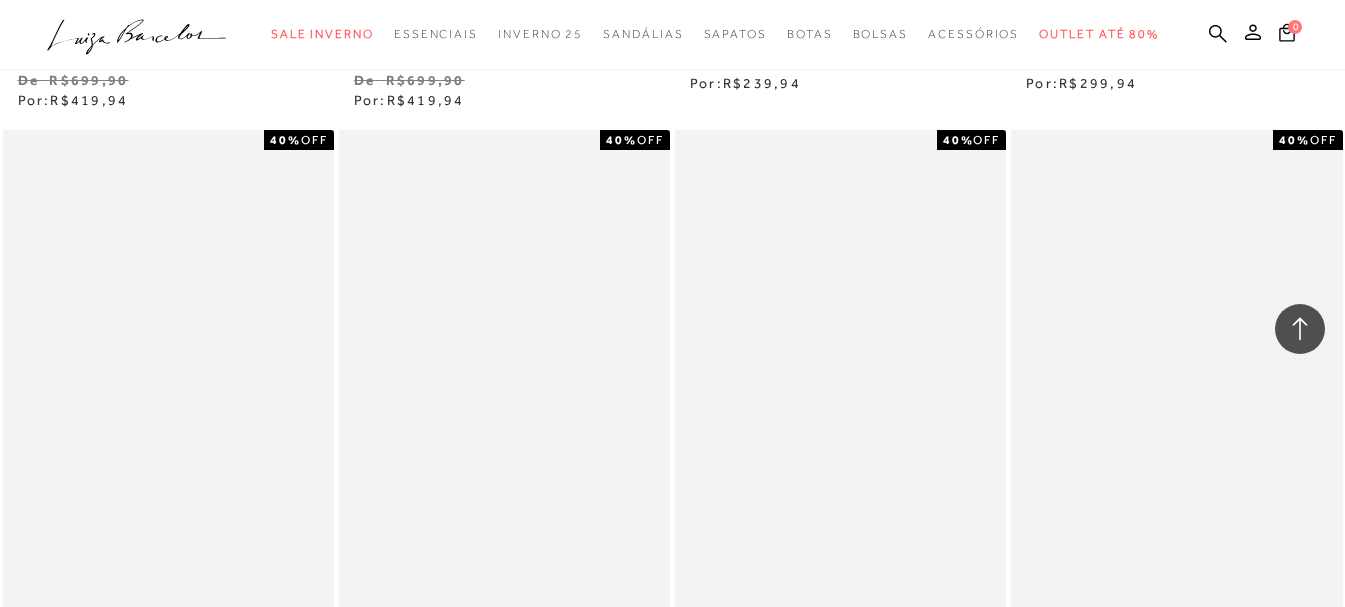 scroll, scrollTop: 3900, scrollLeft: 0, axis: vertical 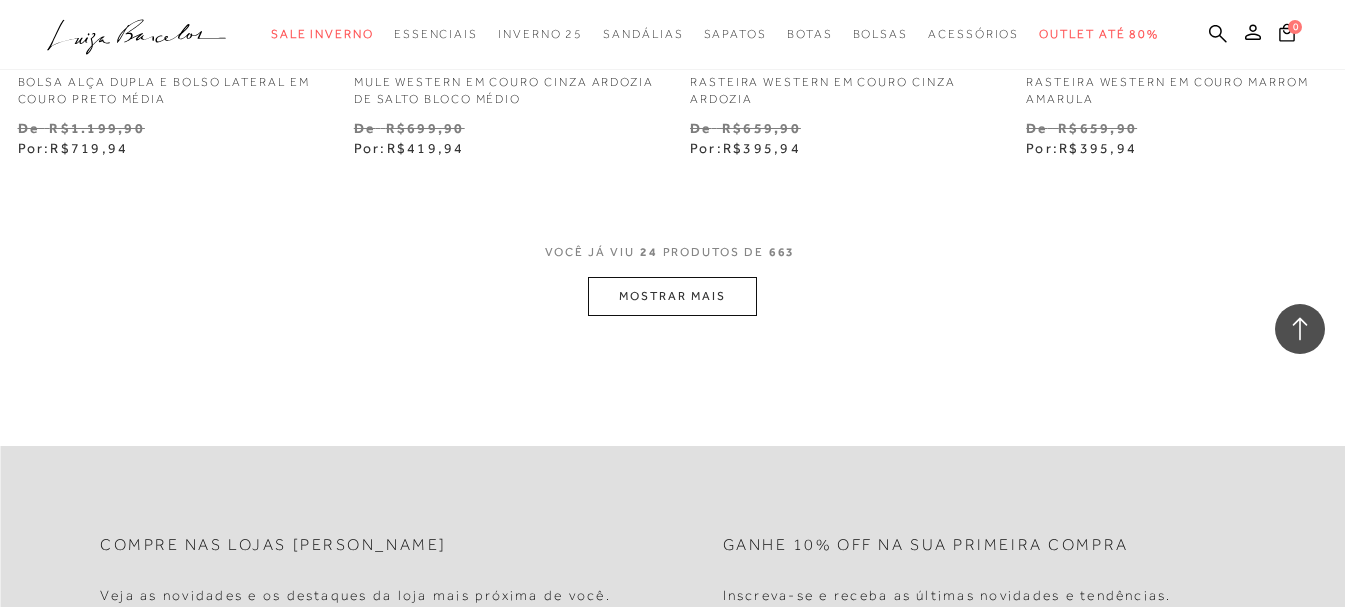 click on "MOSTRAR MAIS" at bounding box center (672, 296) 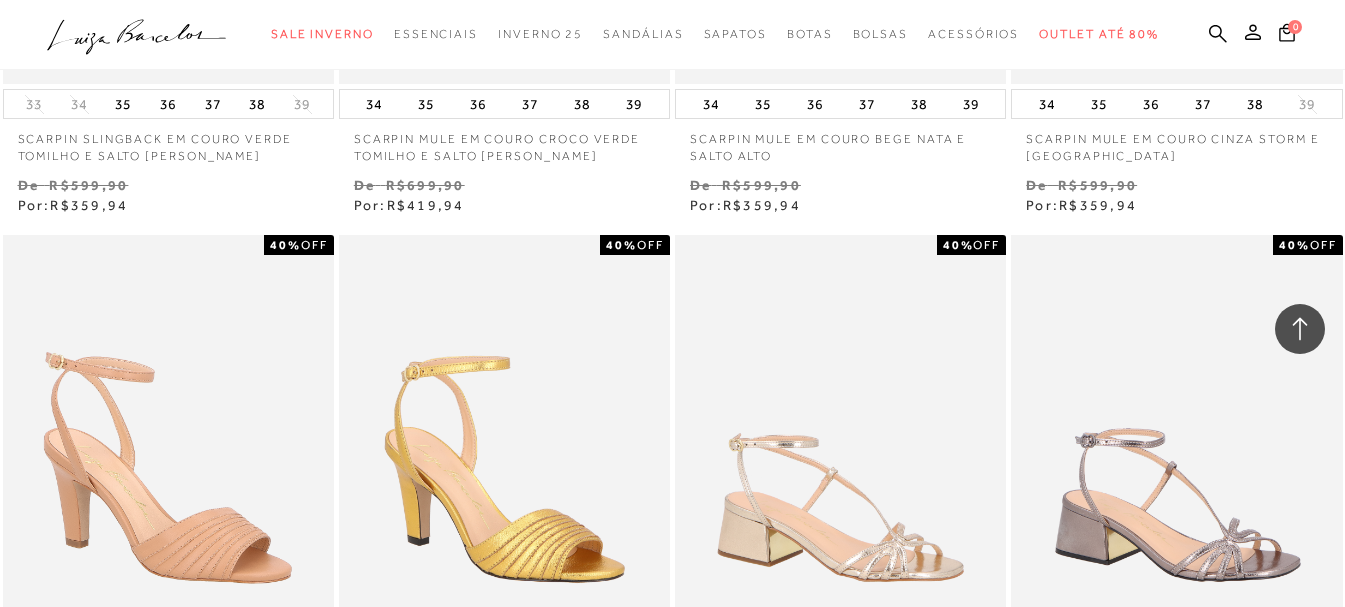 scroll, scrollTop: 6800, scrollLeft: 0, axis: vertical 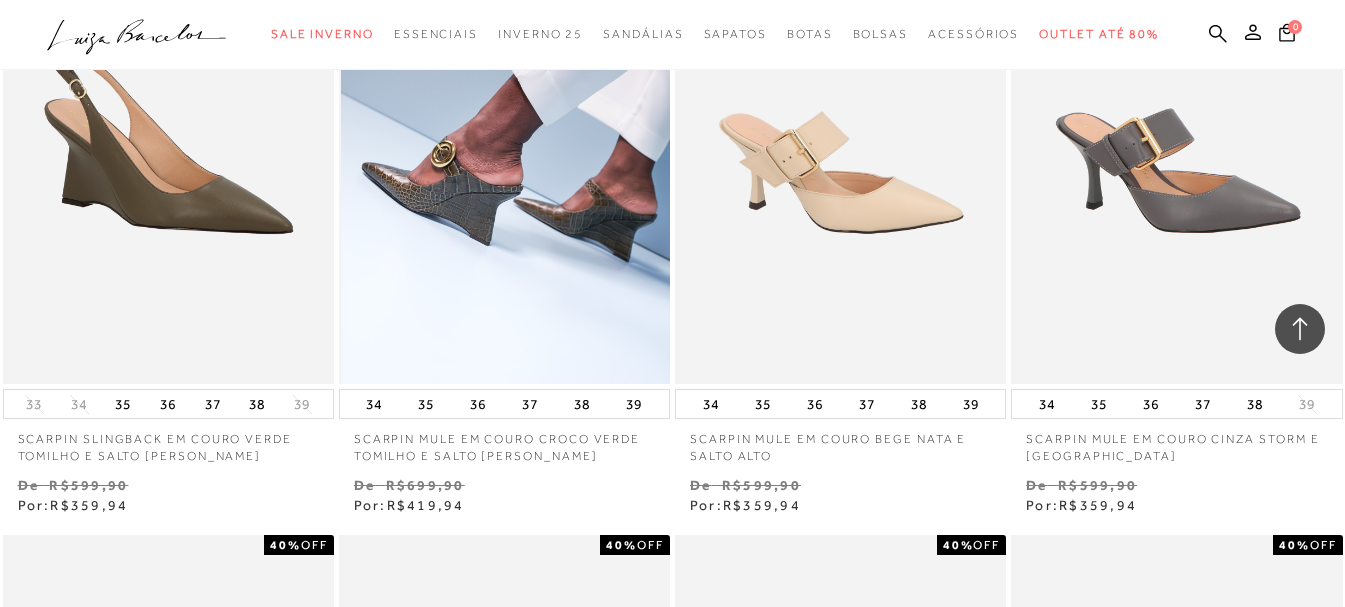 click at bounding box center (505, 135) 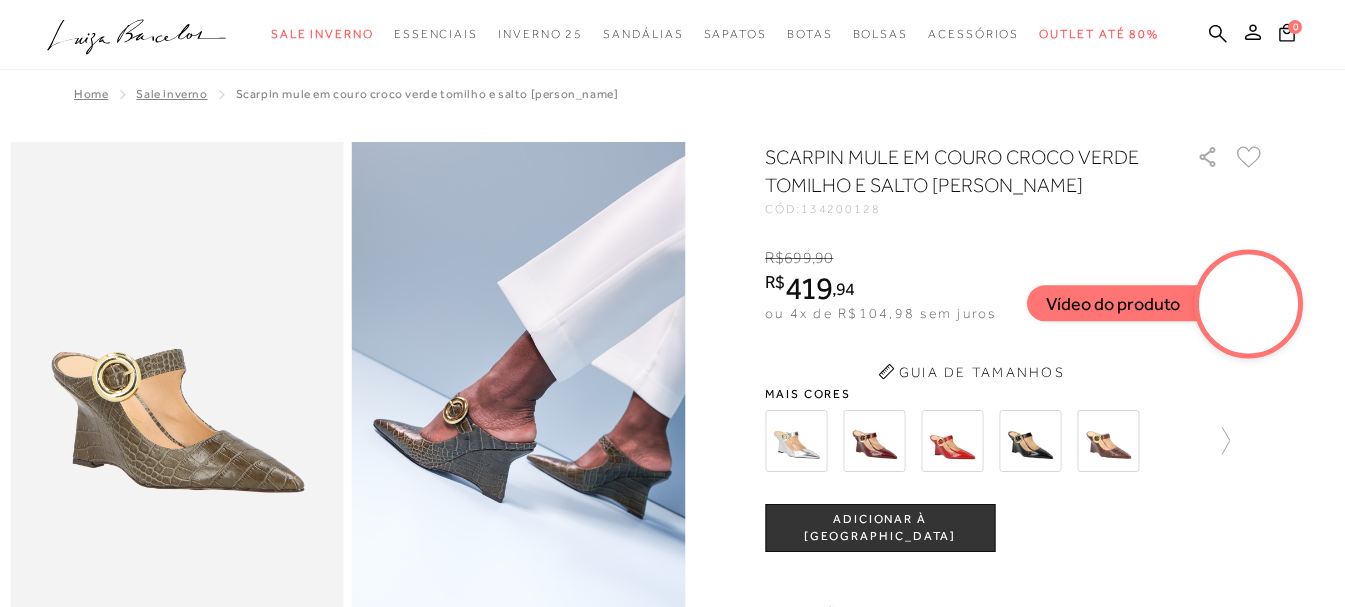 scroll, scrollTop: 0, scrollLeft: 0, axis: both 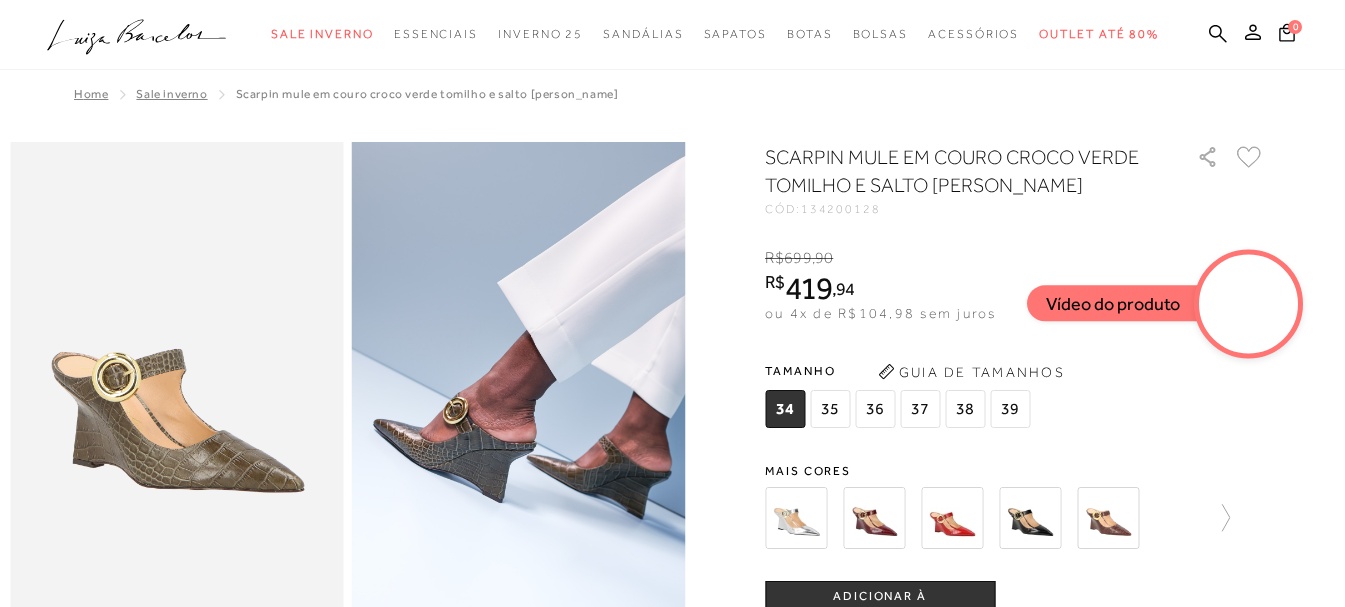 click at bounding box center [796, 518] 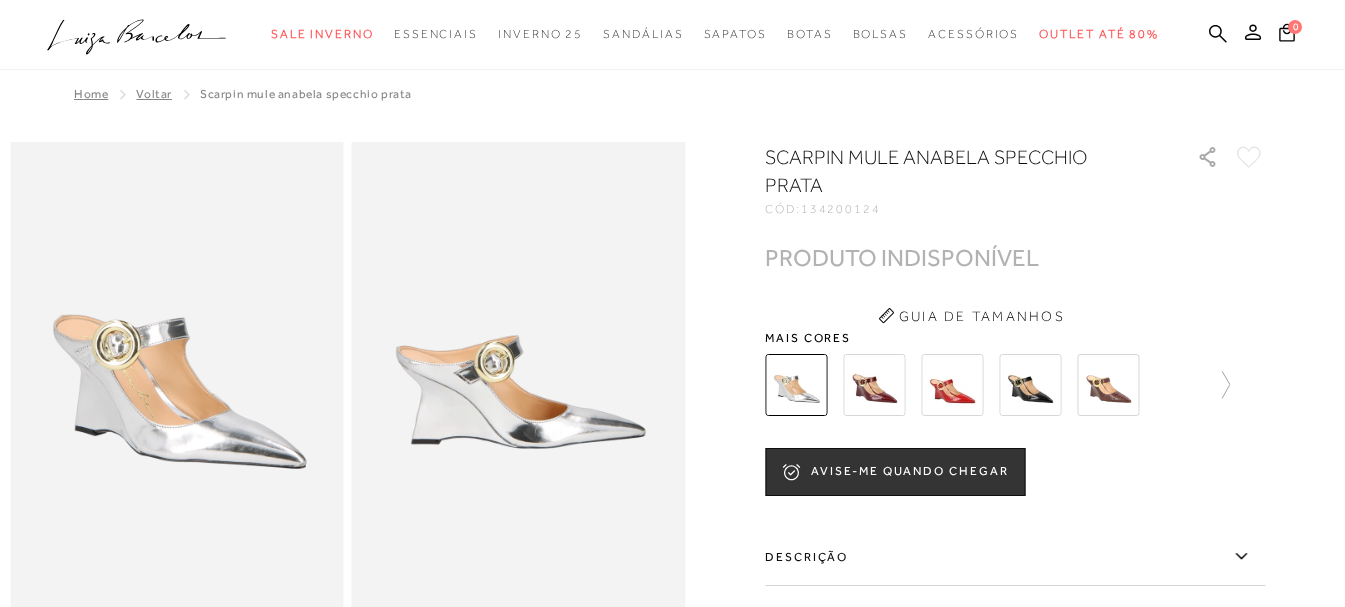 scroll, scrollTop: 0, scrollLeft: 0, axis: both 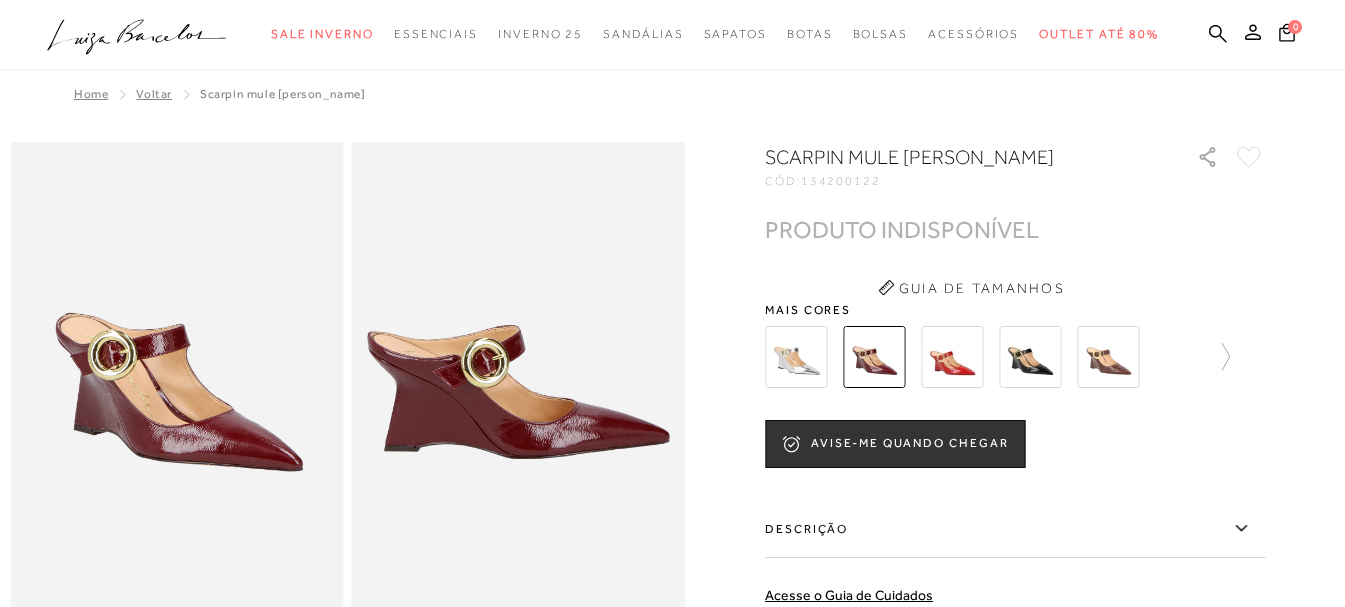 click at bounding box center (952, 357) 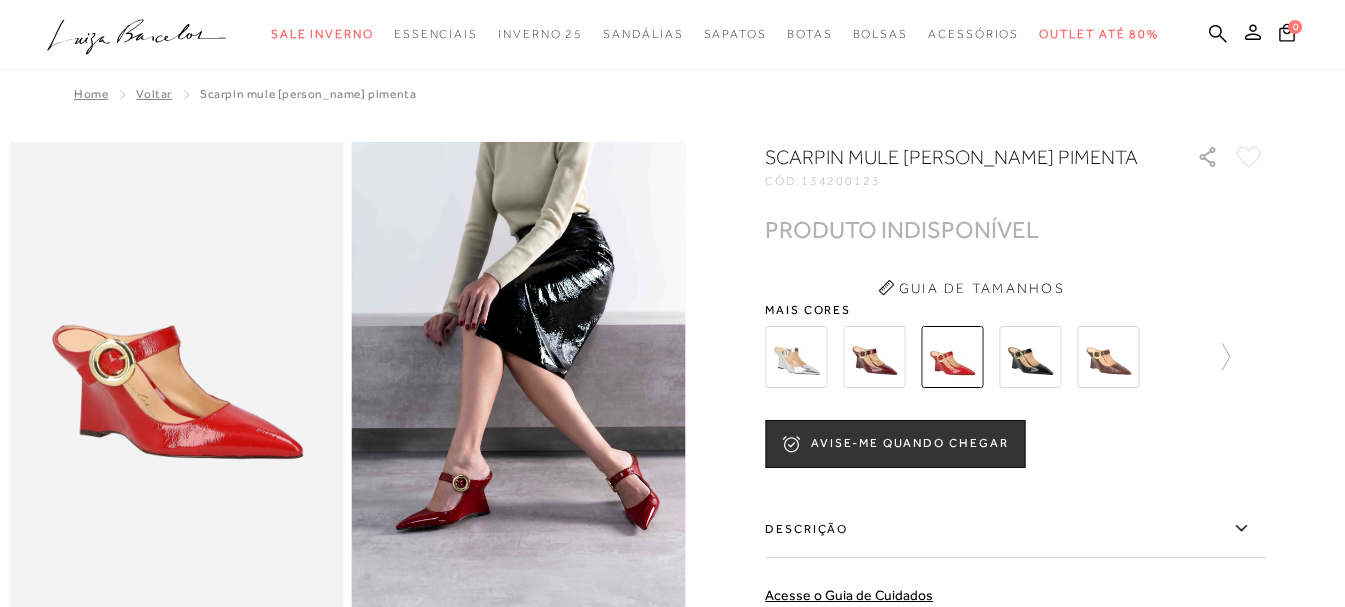 scroll, scrollTop: 0, scrollLeft: 0, axis: both 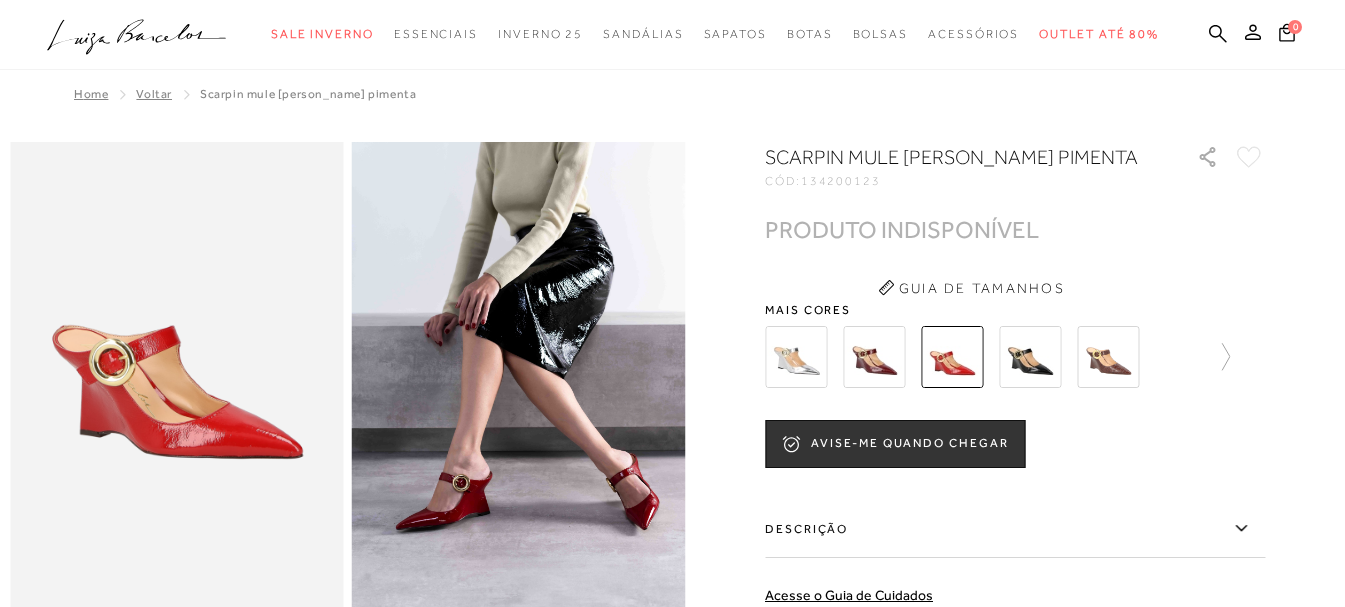click at bounding box center [1108, 357] 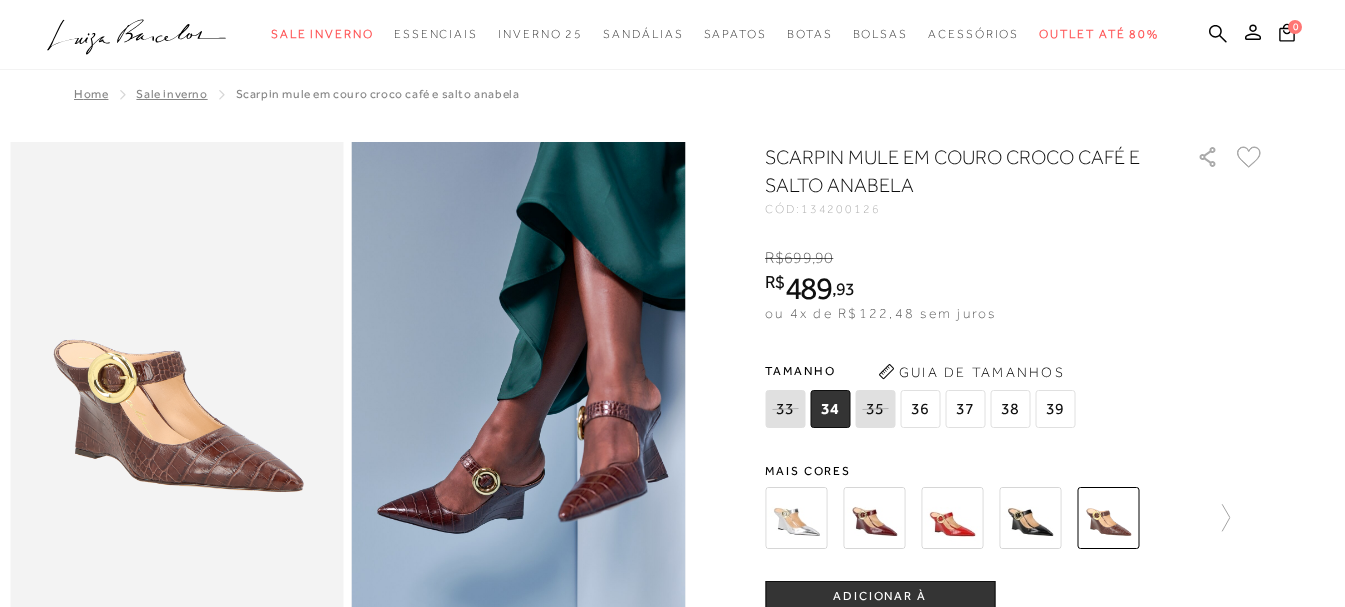 scroll, scrollTop: 0, scrollLeft: 0, axis: both 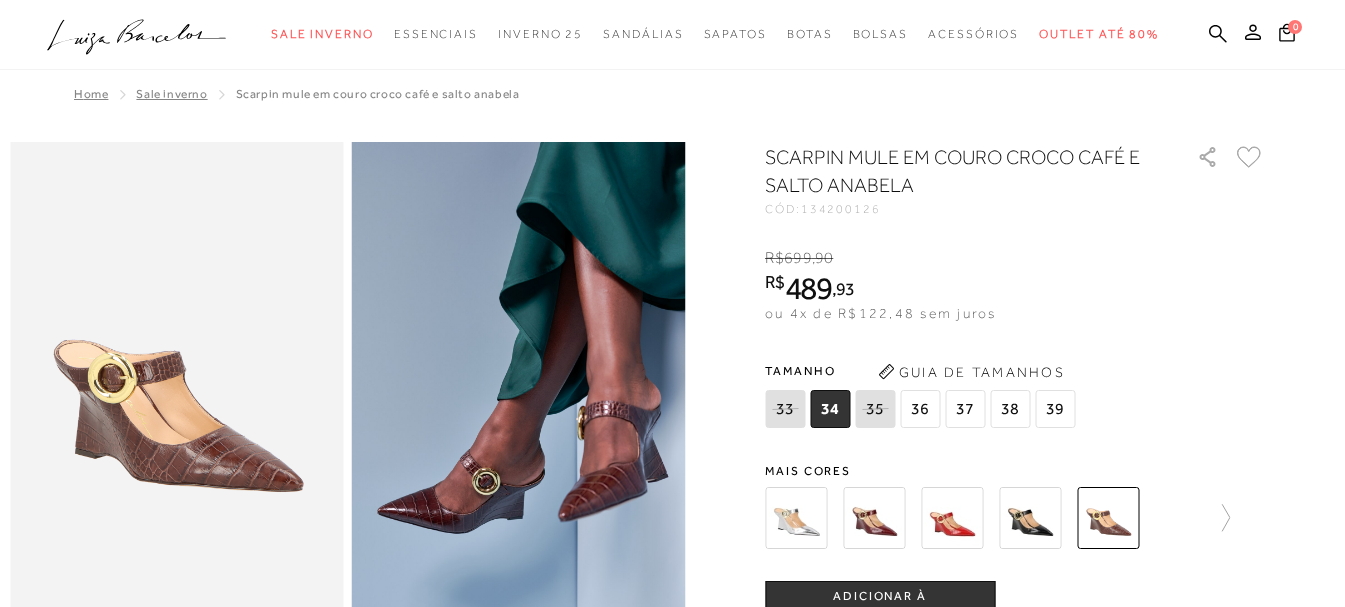 click at bounding box center [1030, 518] 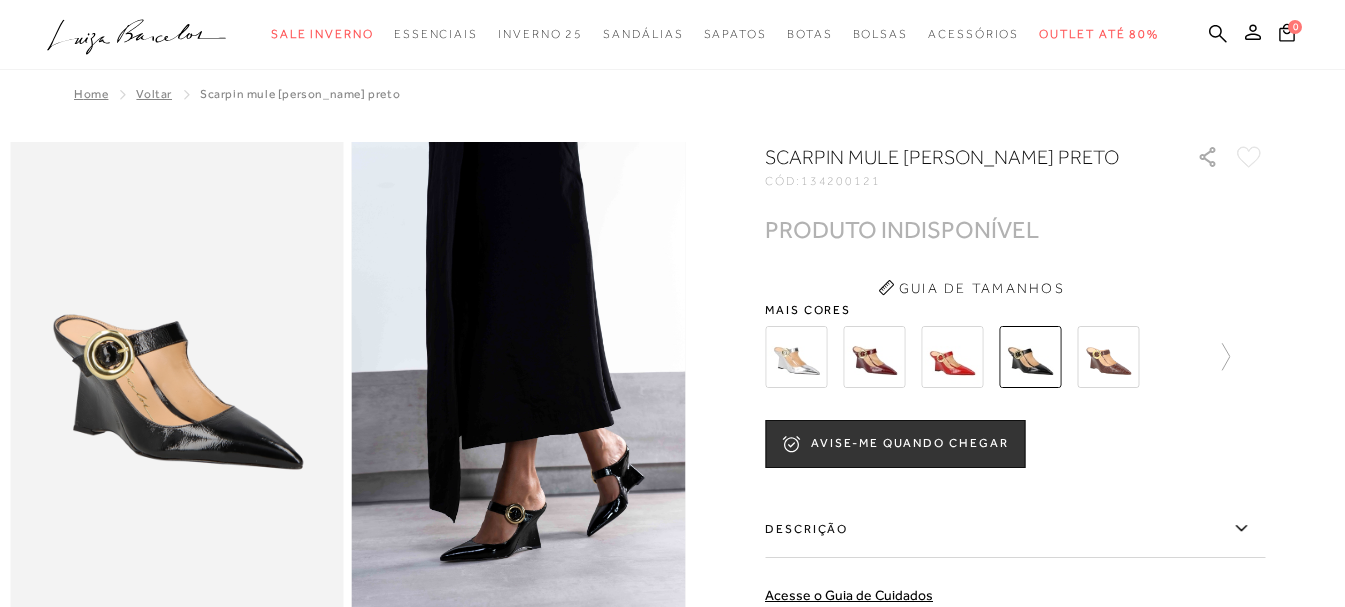 scroll, scrollTop: 0, scrollLeft: 0, axis: both 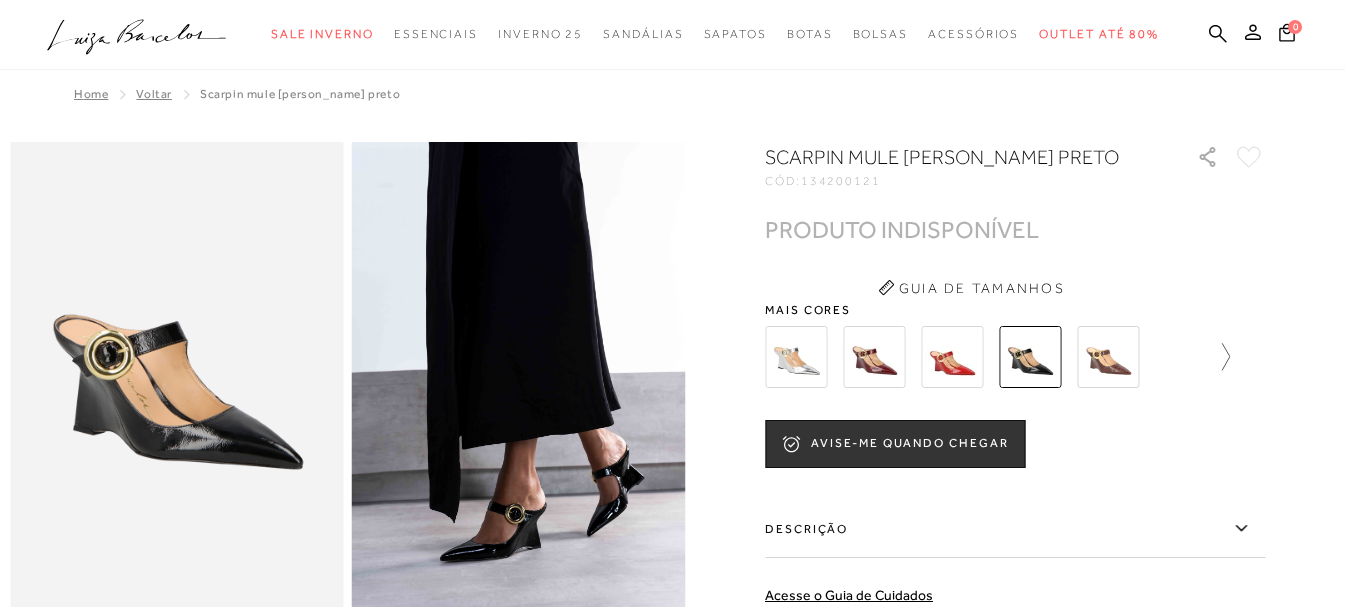 click 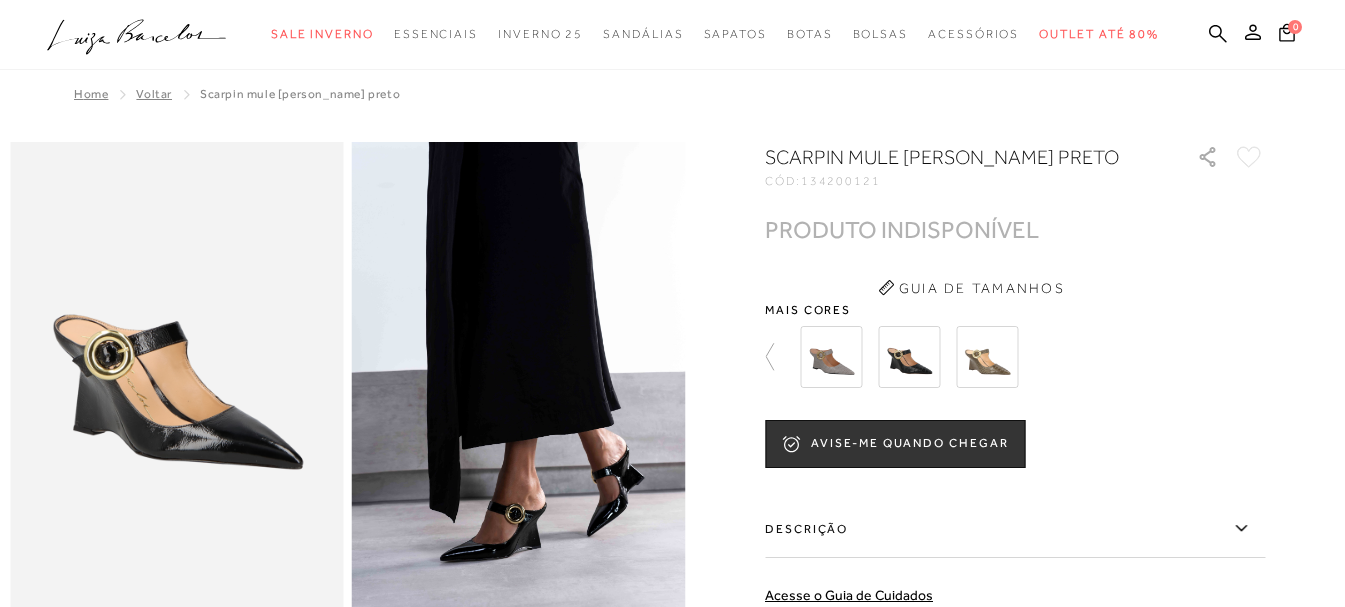 click at bounding box center [909, 357] 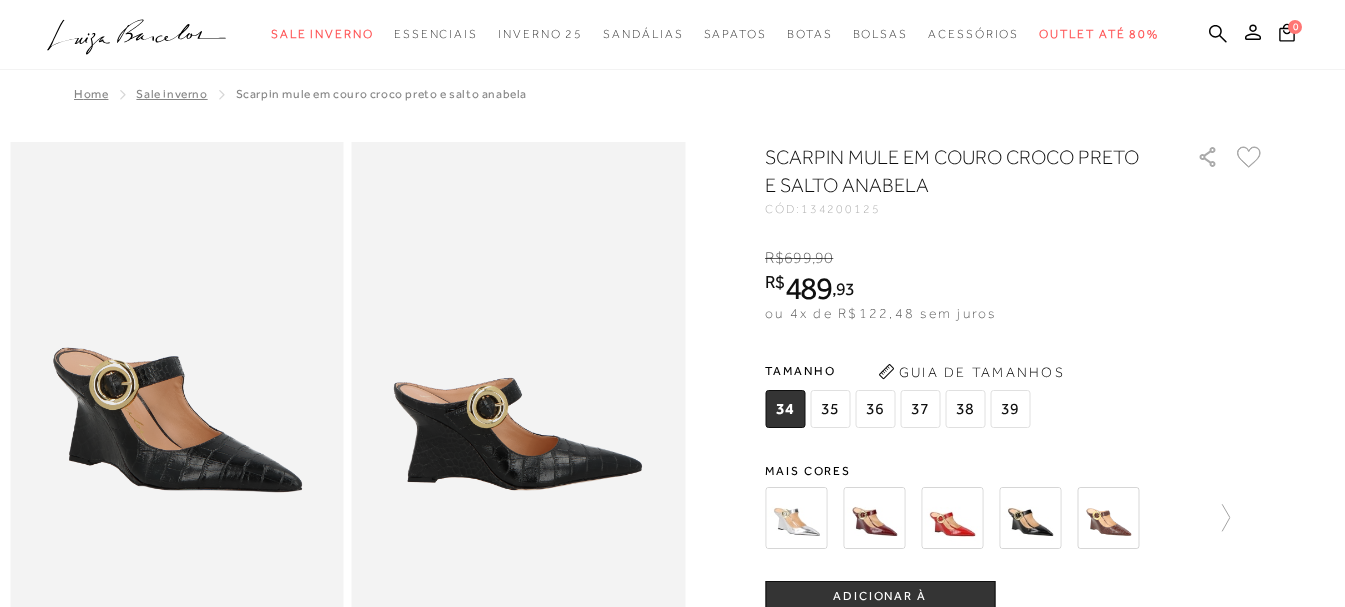 scroll, scrollTop: 0, scrollLeft: 0, axis: both 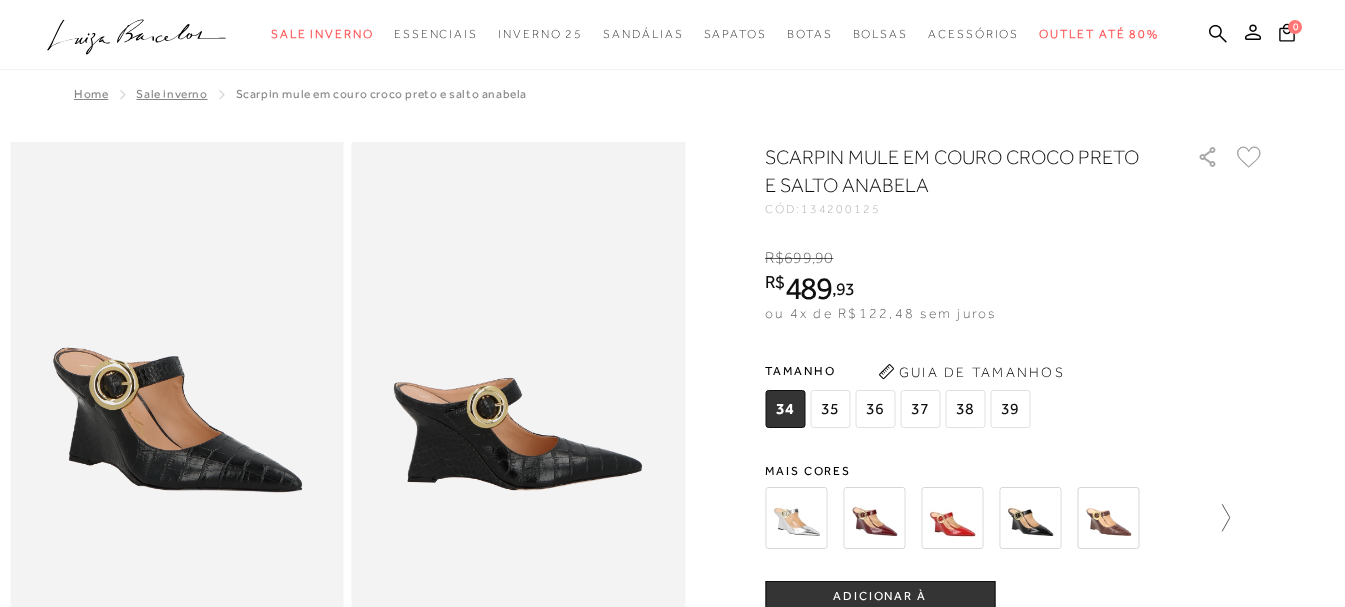 click 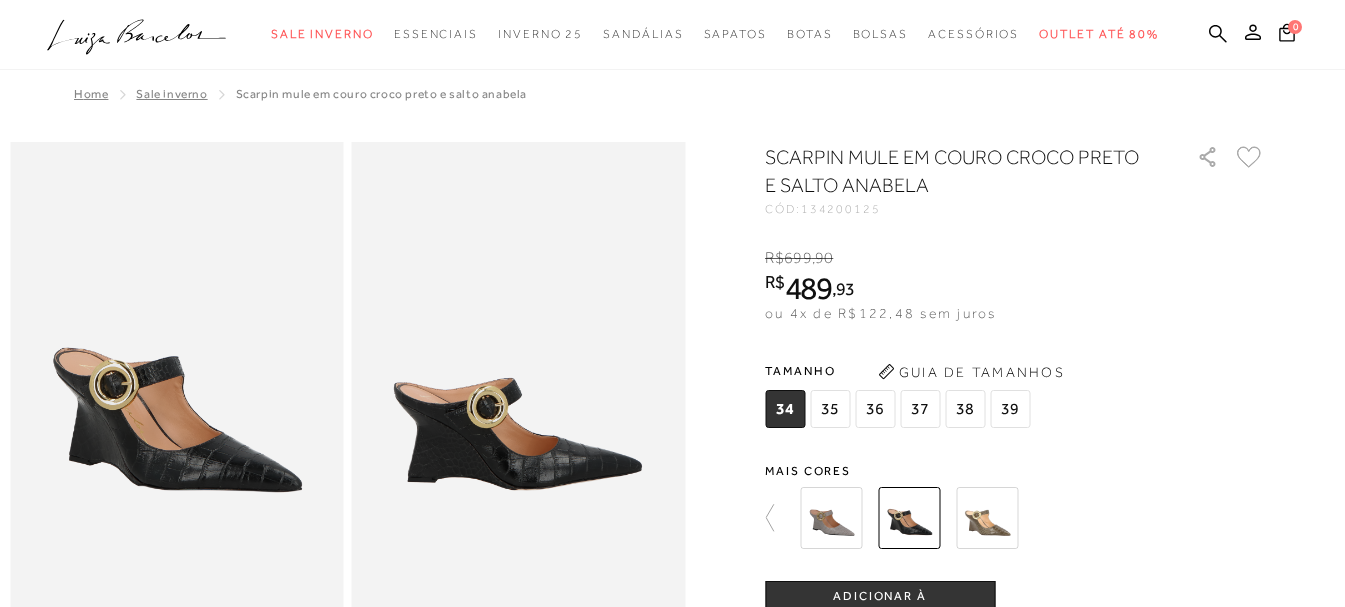 click at bounding box center (831, 518) 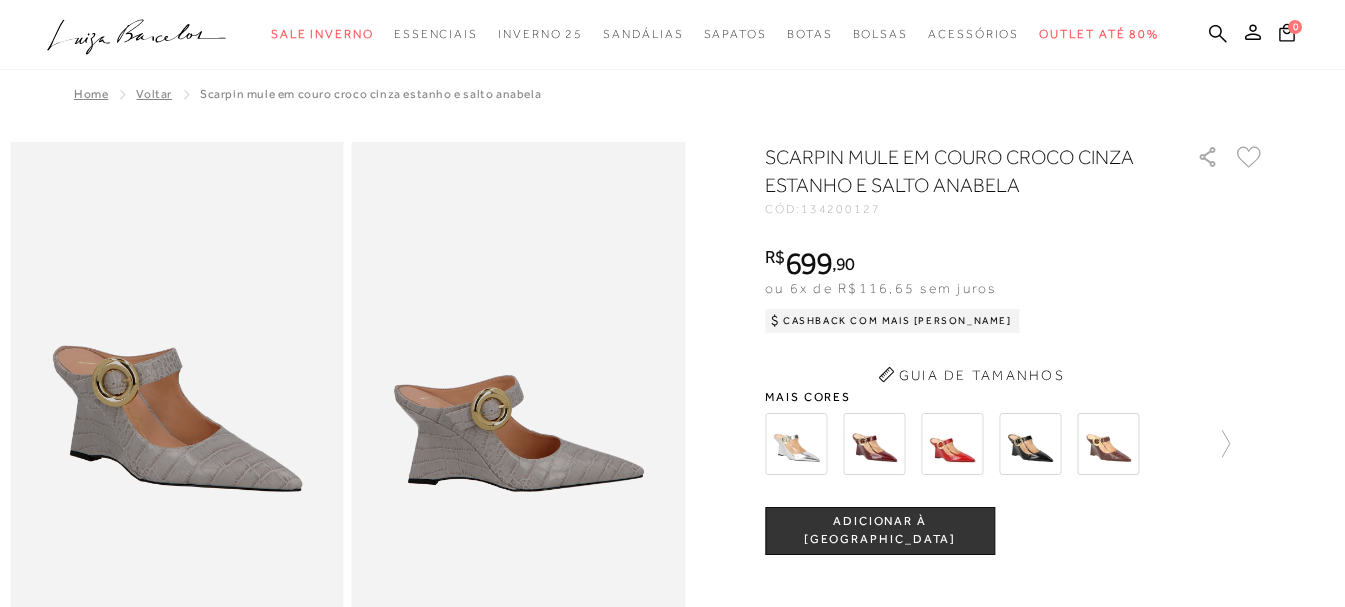 scroll, scrollTop: 0, scrollLeft: 0, axis: both 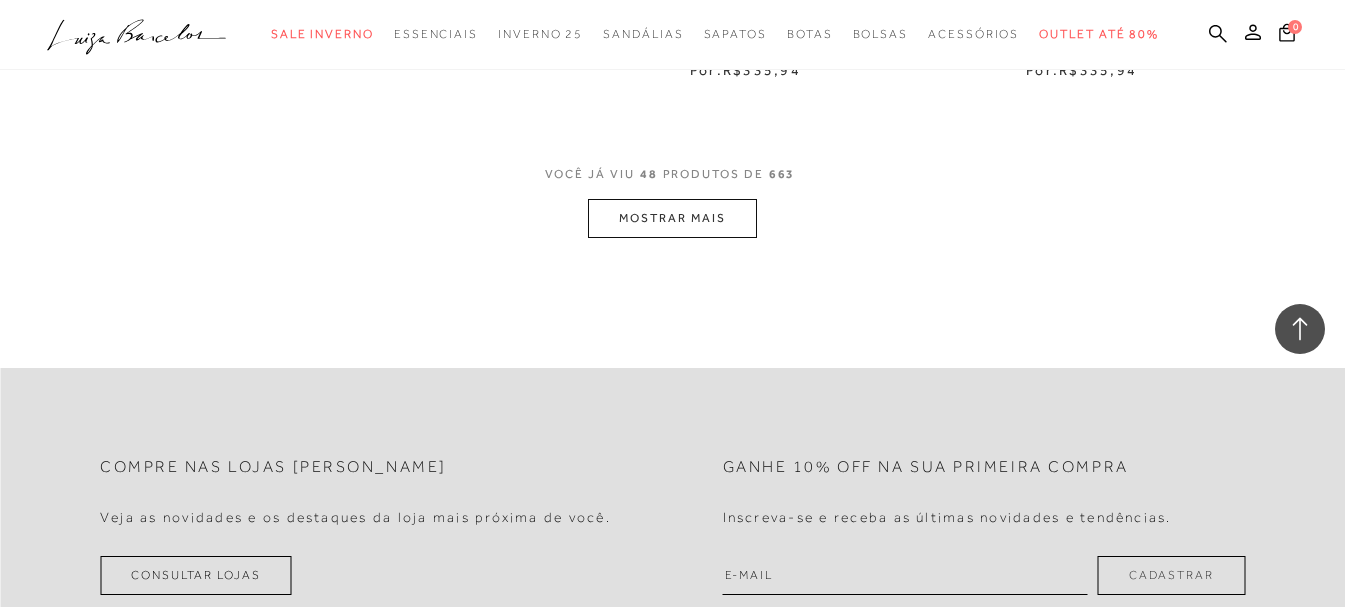 click on "MOSTRAR MAIS" at bounding box center [672, 218] 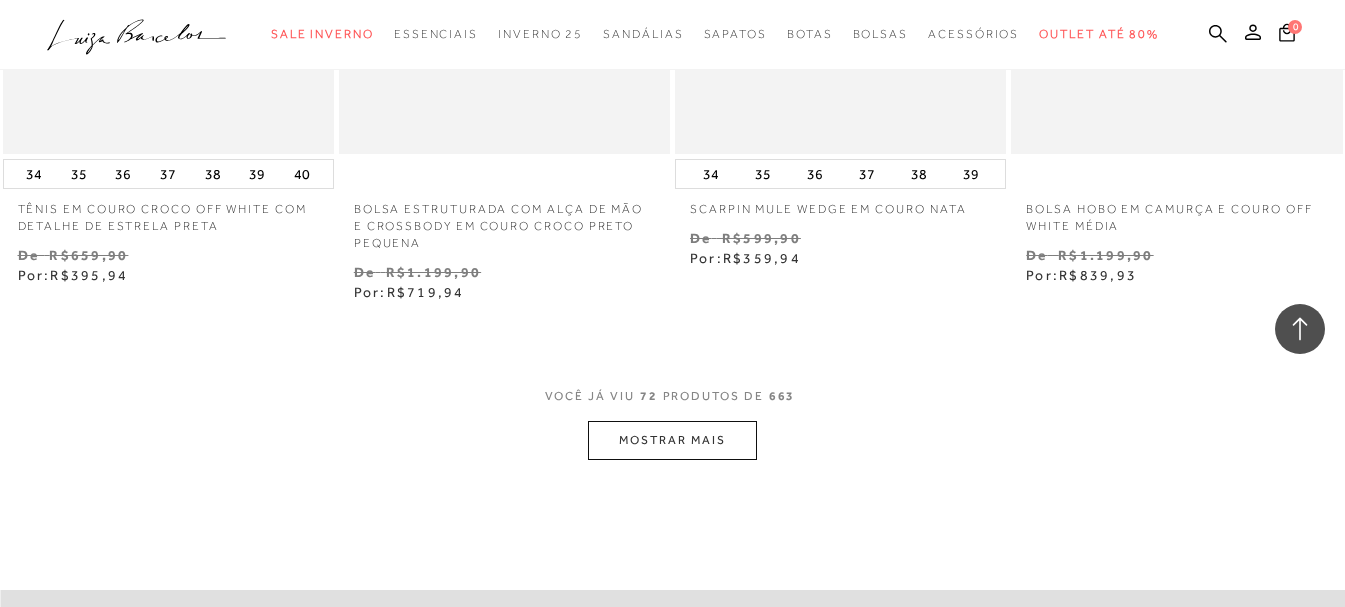 scroll, scrollTop: 11700, scrollLeft: 0, axis: vertical 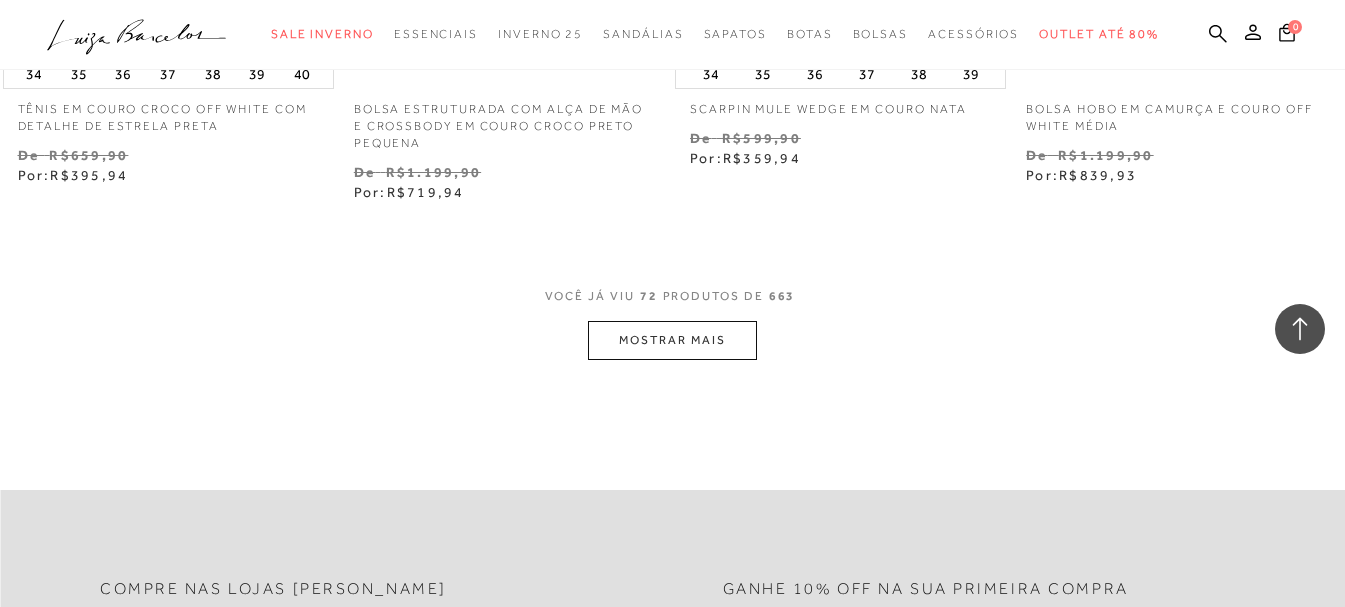 click on "MOSTRAR MAIS" at bounding box center (672, 340) 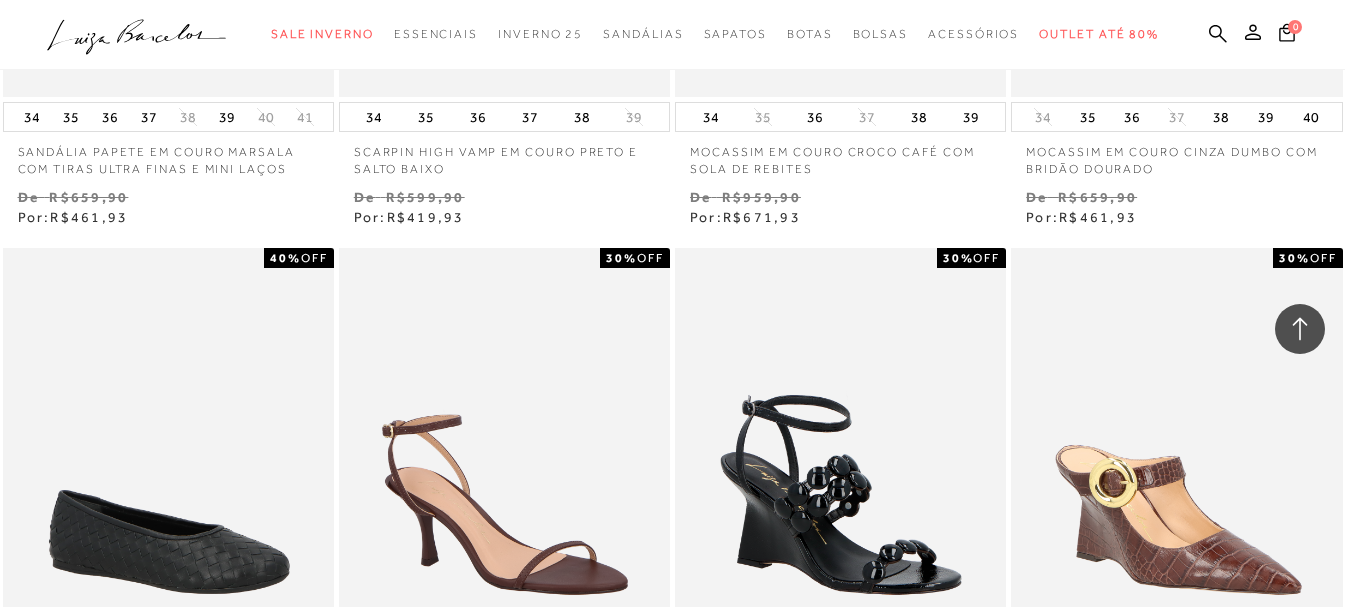scroll, scrollTop: 14800, scrollLeft: 0, axis: vertical 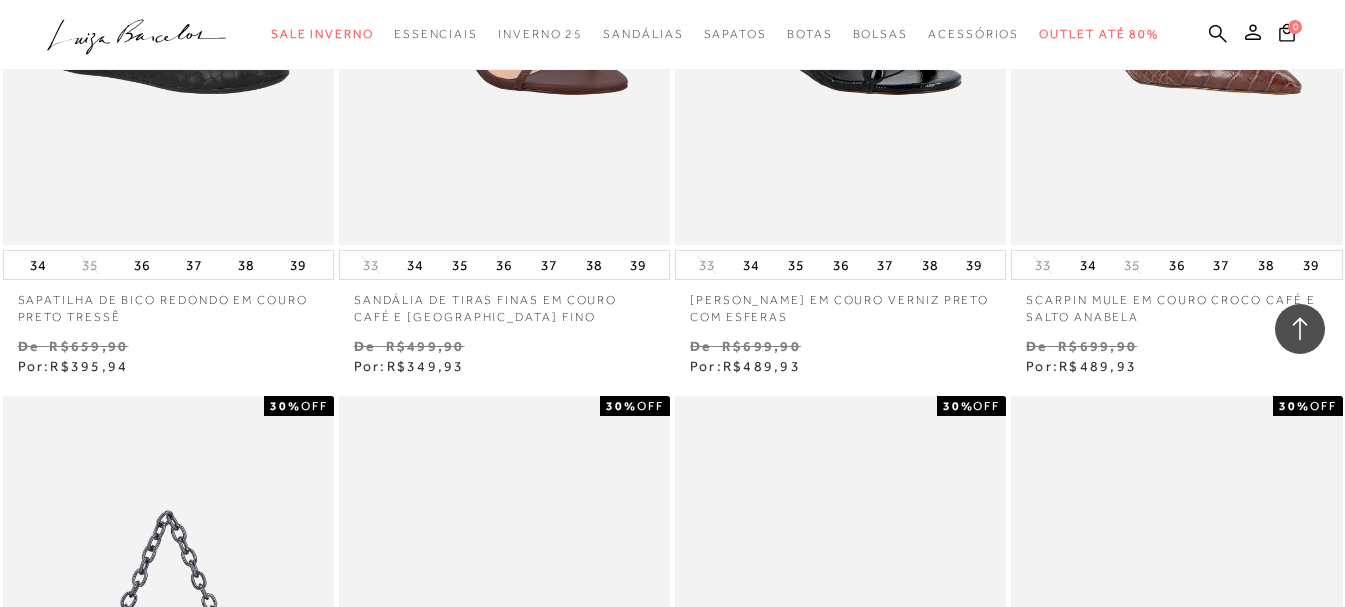drag, startPoint x: 848, startPoint y: 378, endPoint x: 822, endPoint y: 340, distance: 46.043457 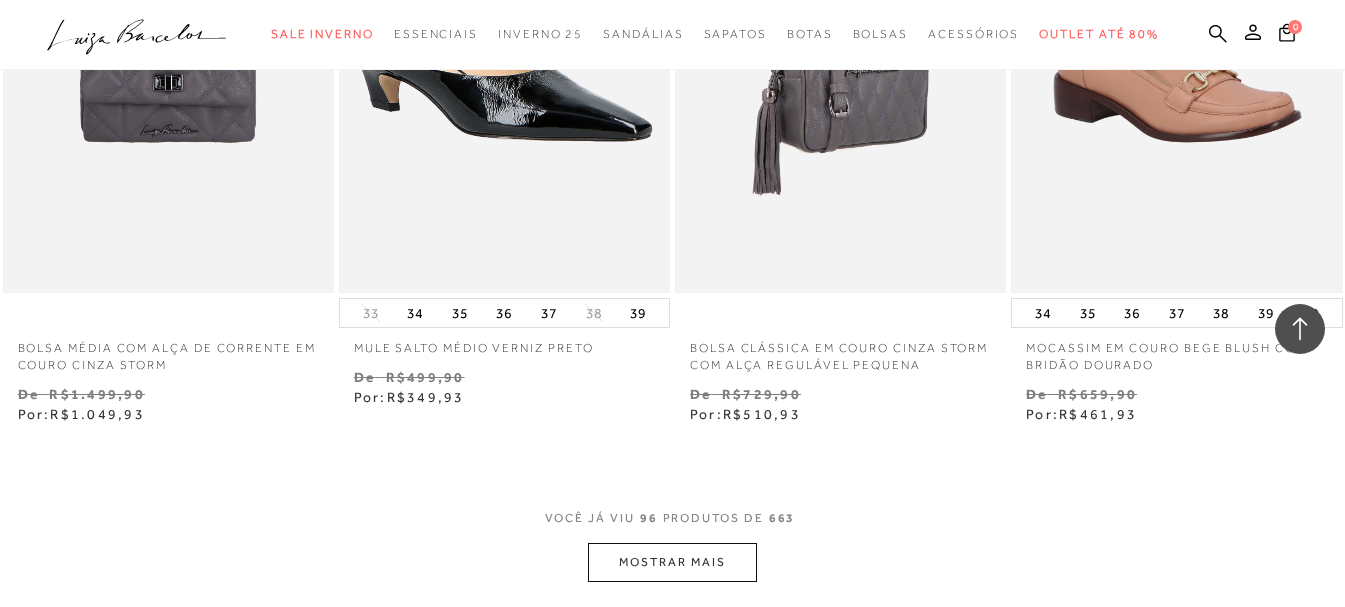 scroll, scrollTop: 15800, scrollLeft: 0, axis: vertical 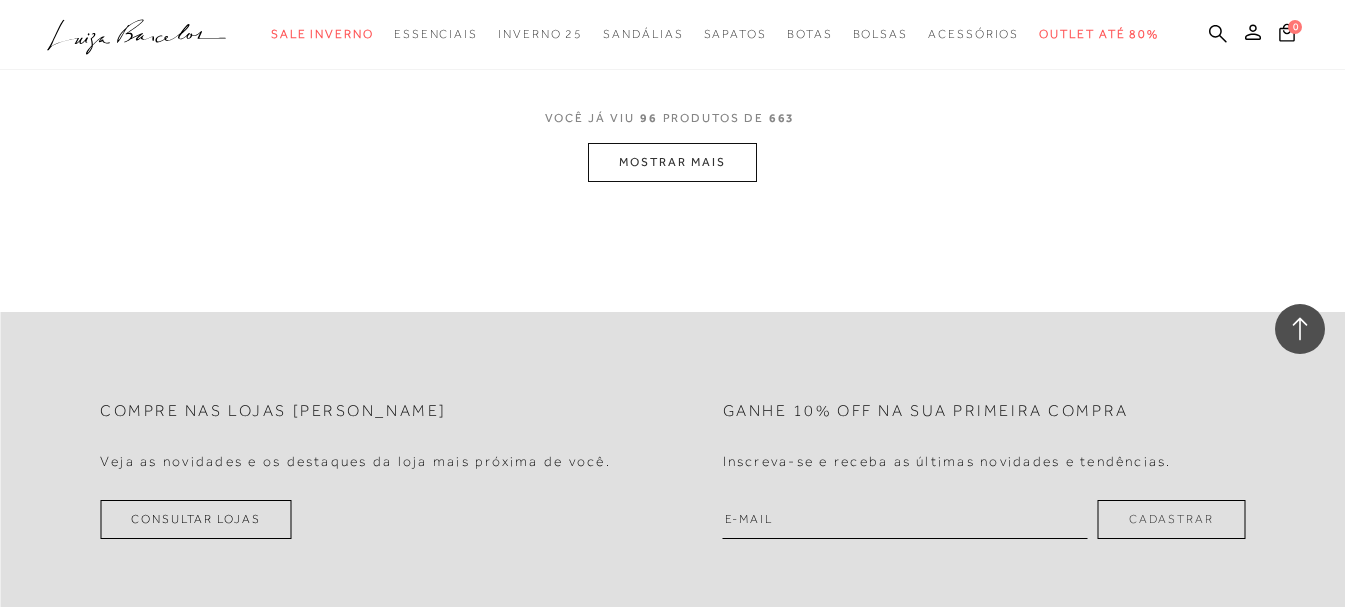 click on "MOSTRAR MAIS" at bounding box center [672, 162] 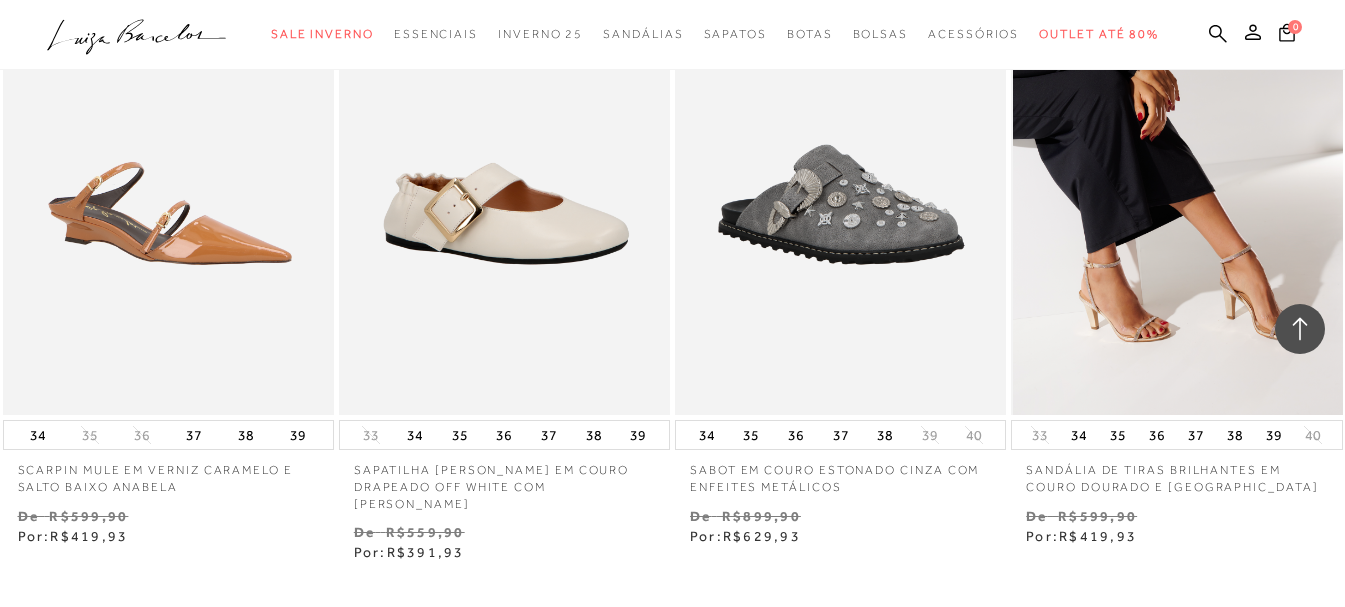 scroll, scrollTop: 19000, scrollLeft: 0, axis: vertical 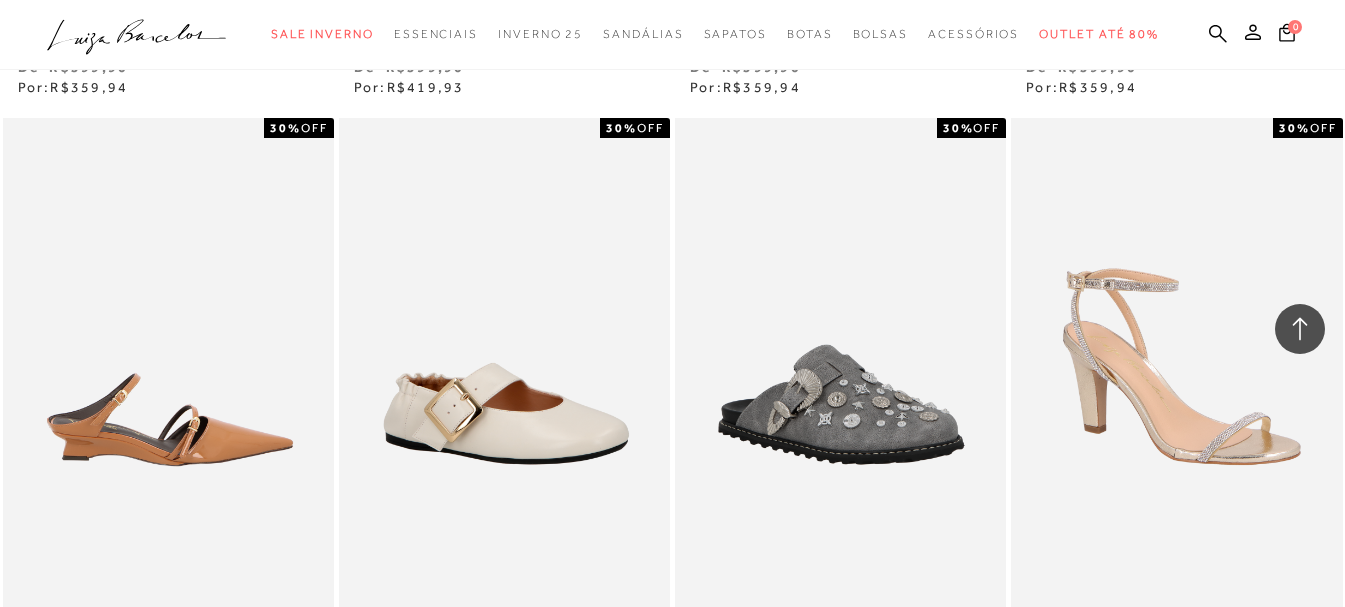 click at bounding box center (169, 366) 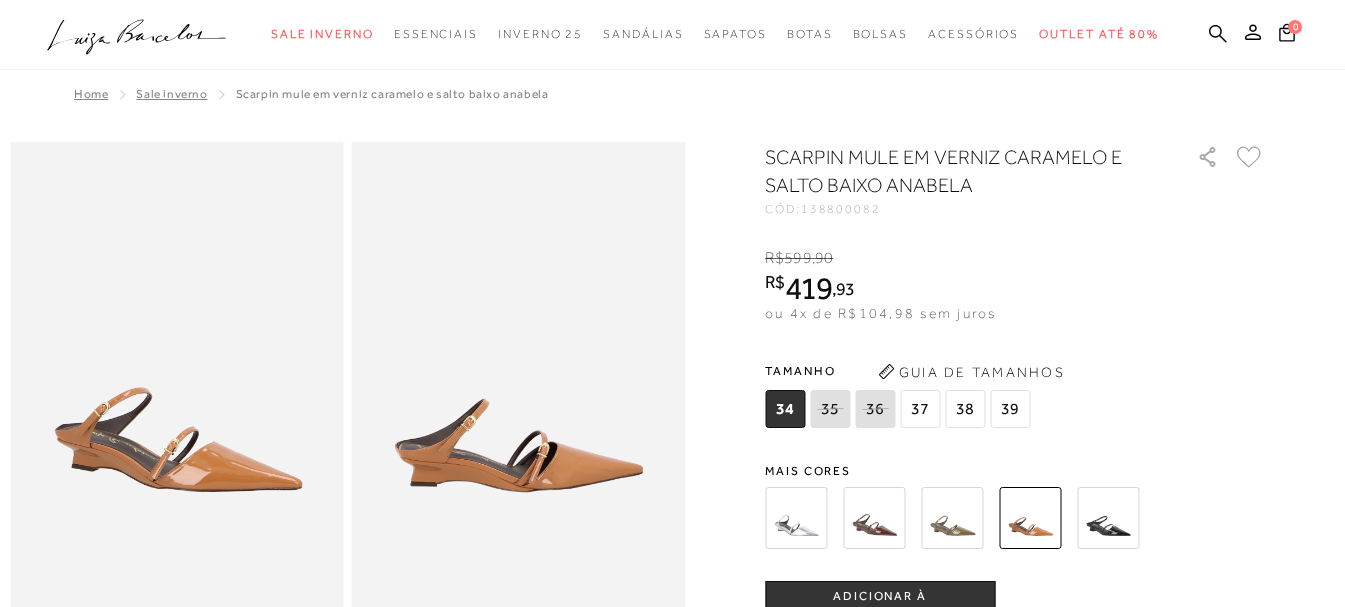 scroll, scrollTop: 0, scrollLeft: 0, axis: both 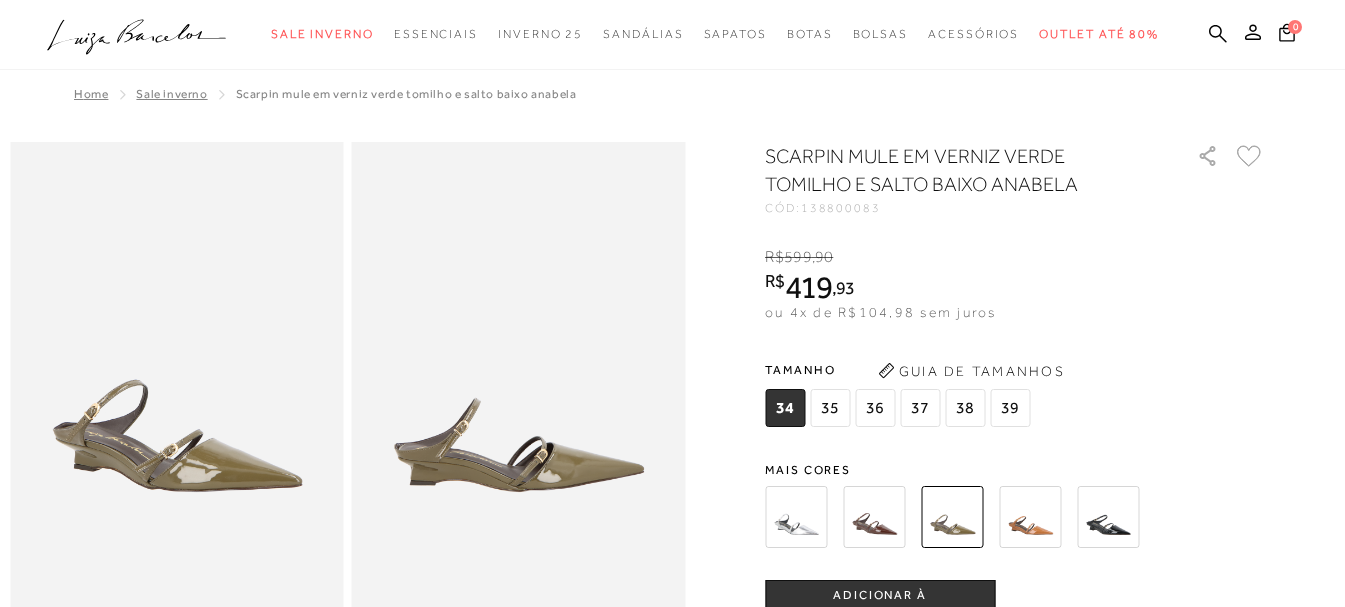 click at bounding box center [1108, 517] 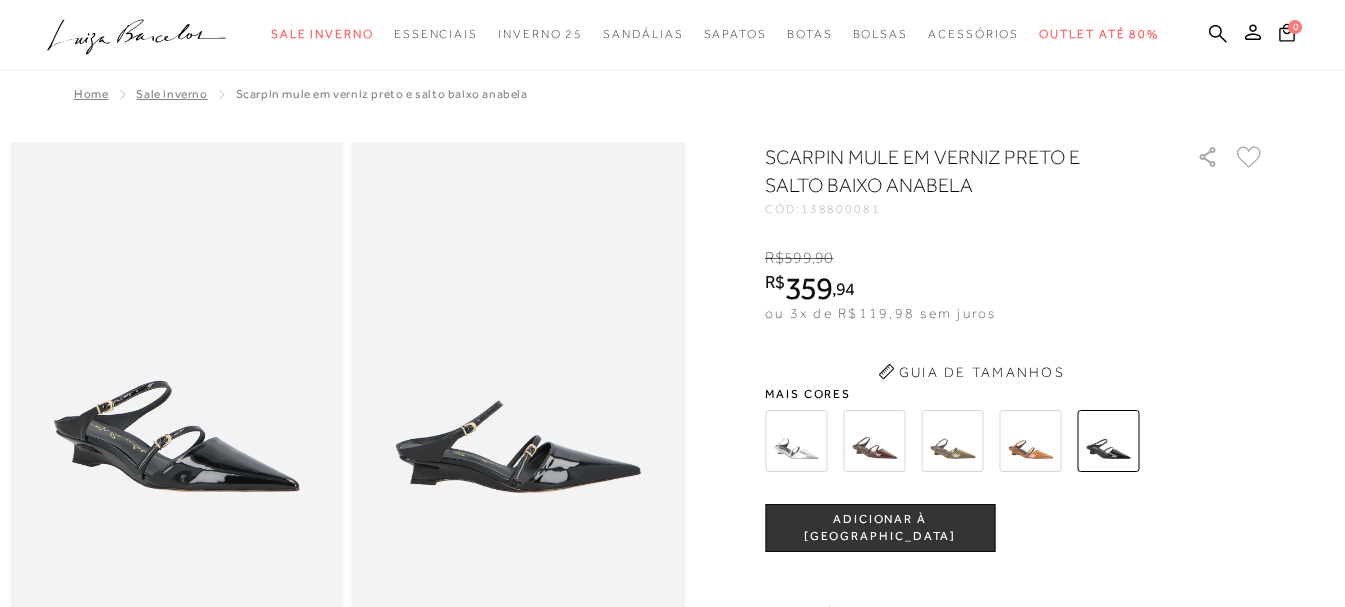scroll, scrollTop: 0, scrollLeft: 0, axis: both 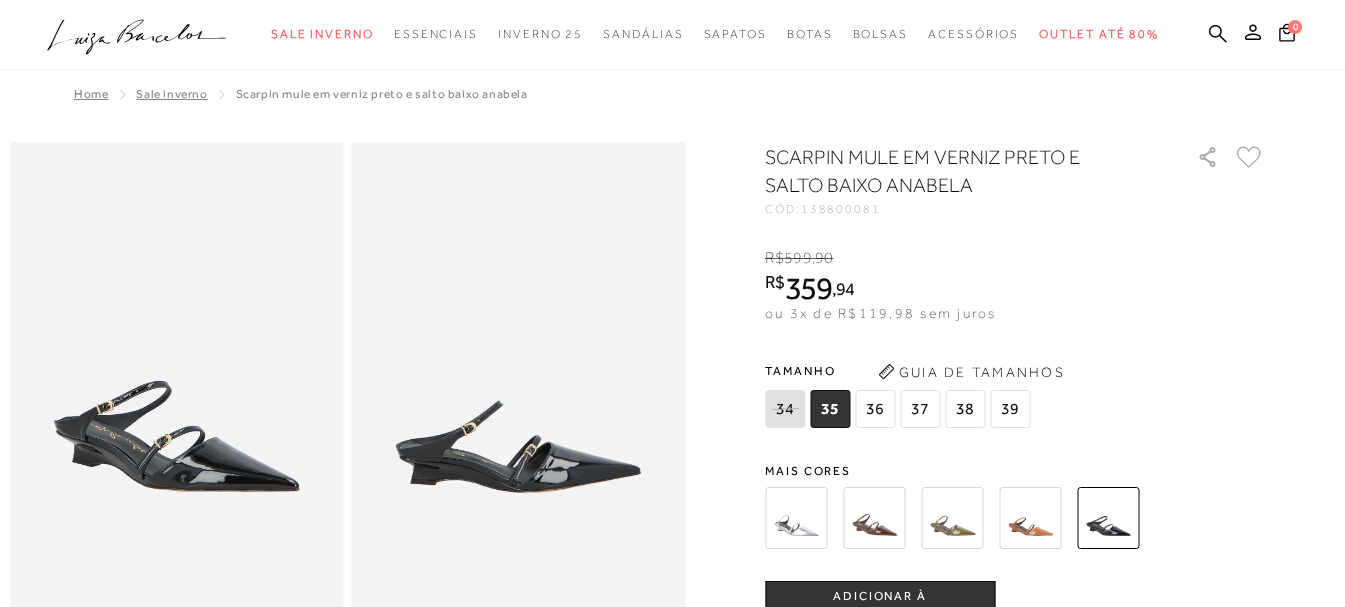 click at bounding box center (1030, 518) 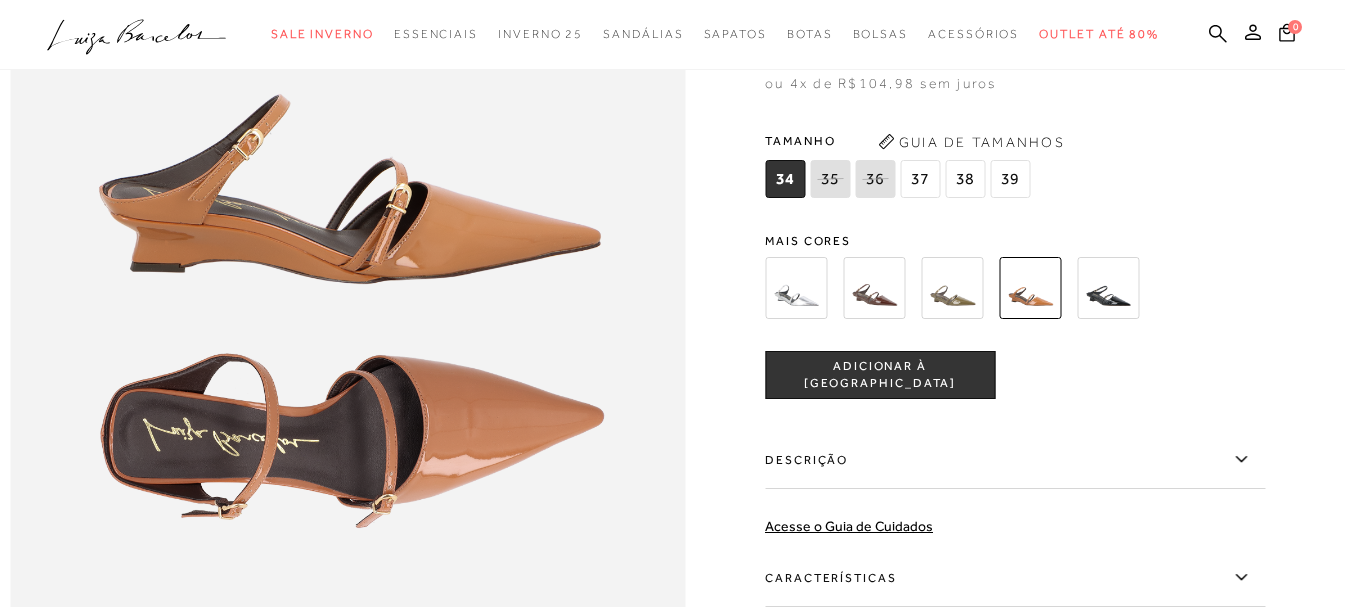 scroll, scrollTop: 1000, scrollLeft: 0, axis: vertical 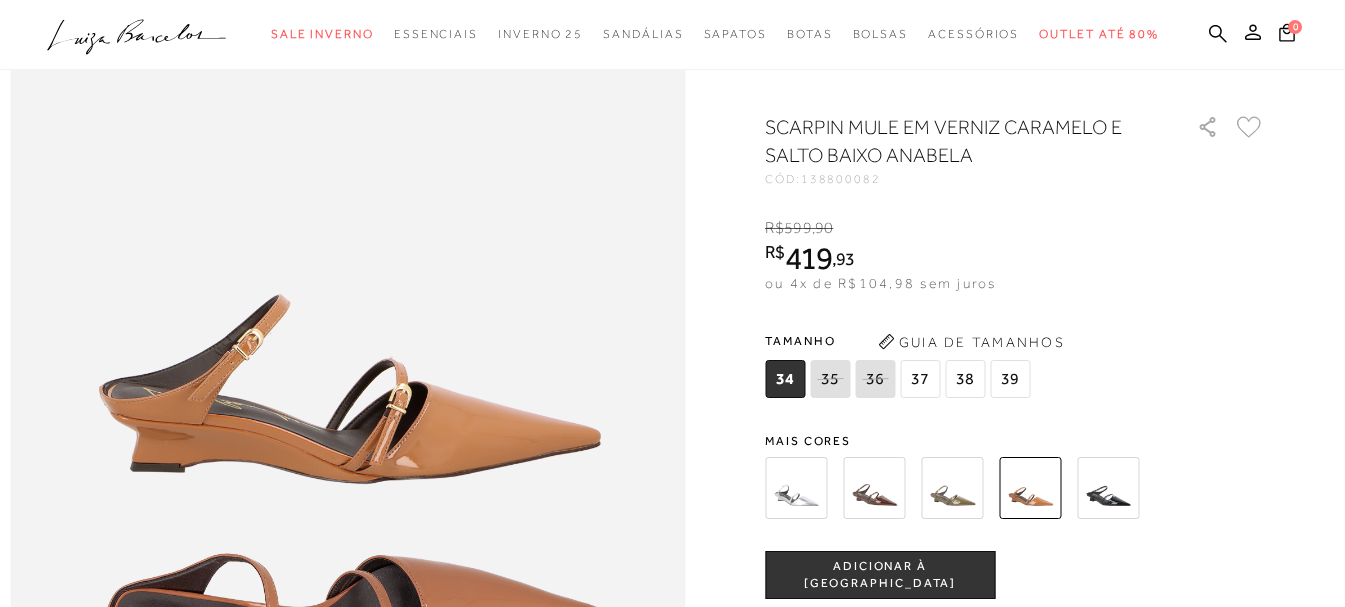 click at bounding box center [1108, 488] 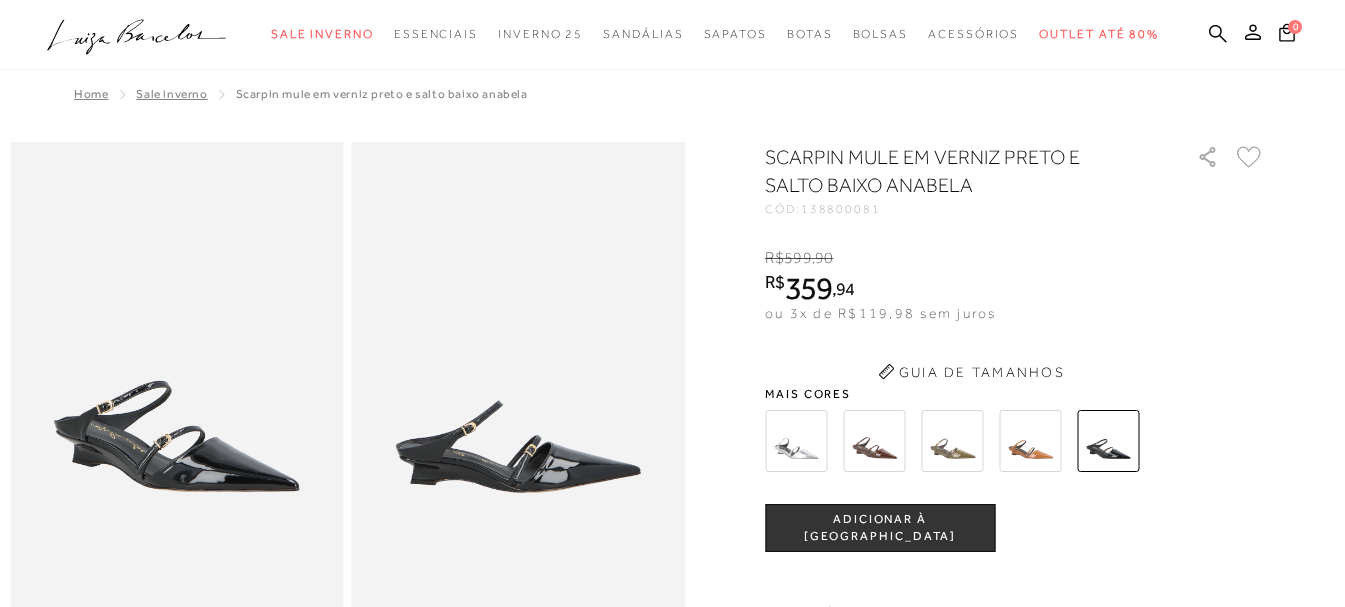 scroll, scrollTop: 0, scrollLeft: 0, axis: both 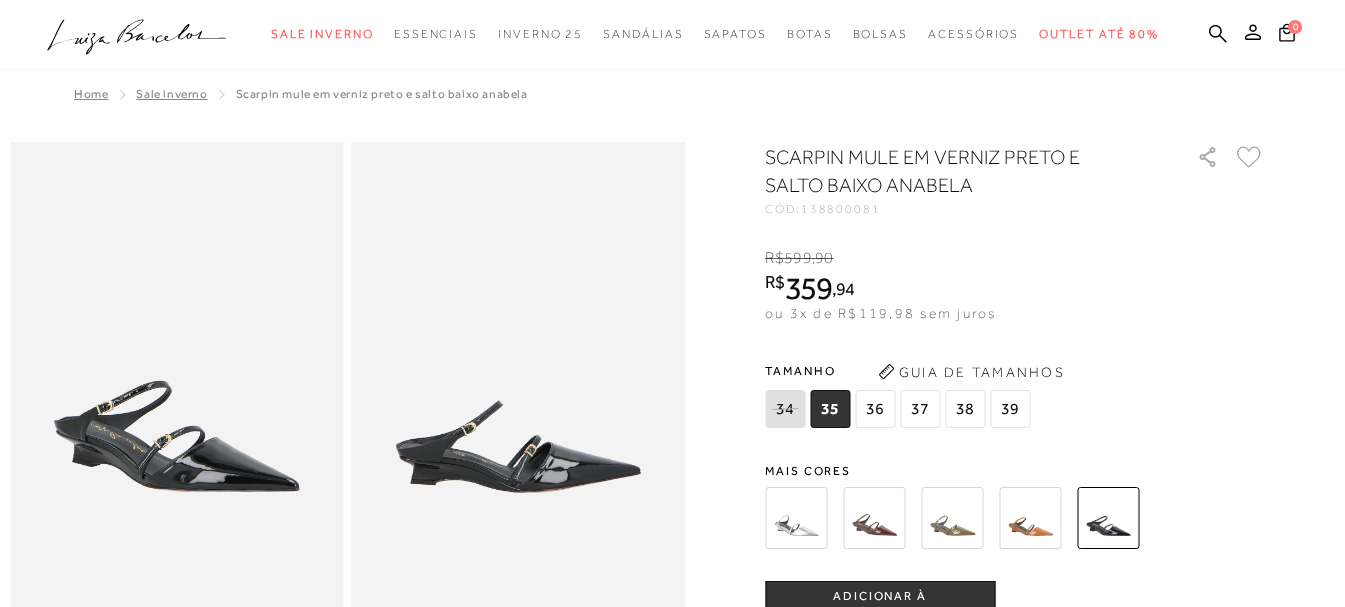 drag, startPoint x: 1205, startPoint y: 192, endPoint x: 1186, endPoint y: 224, distance: 37.215588 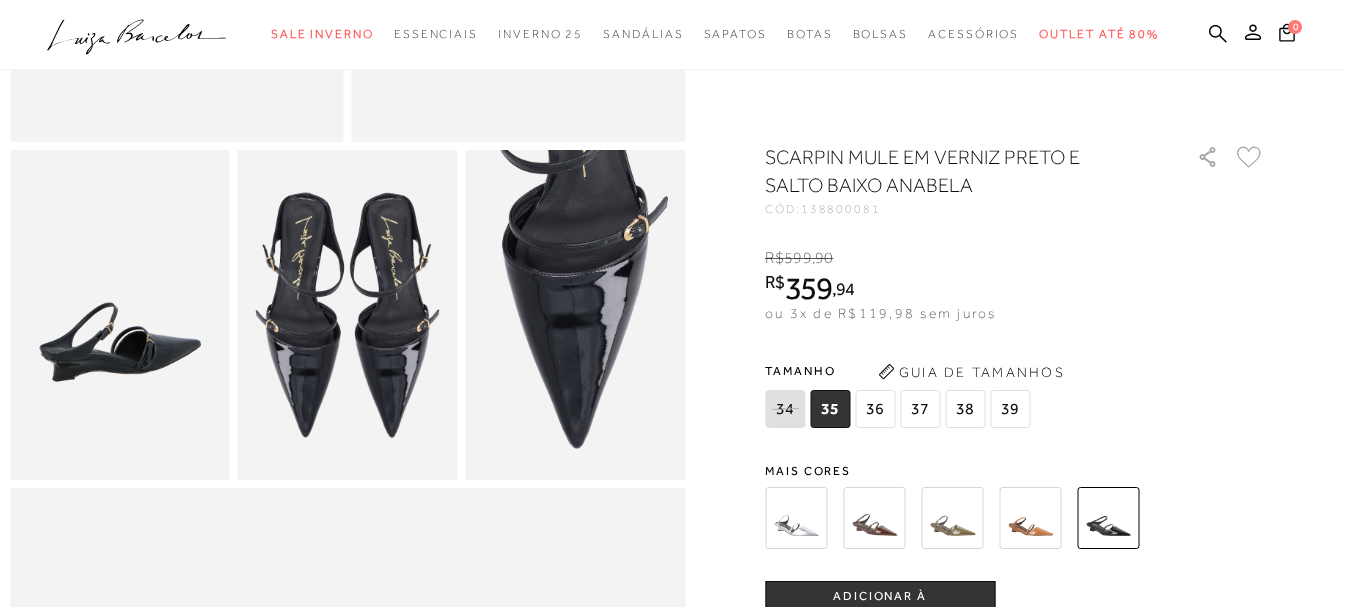 scroll, scrollTop: 900, scrollLeft: 0, axis: vertical 